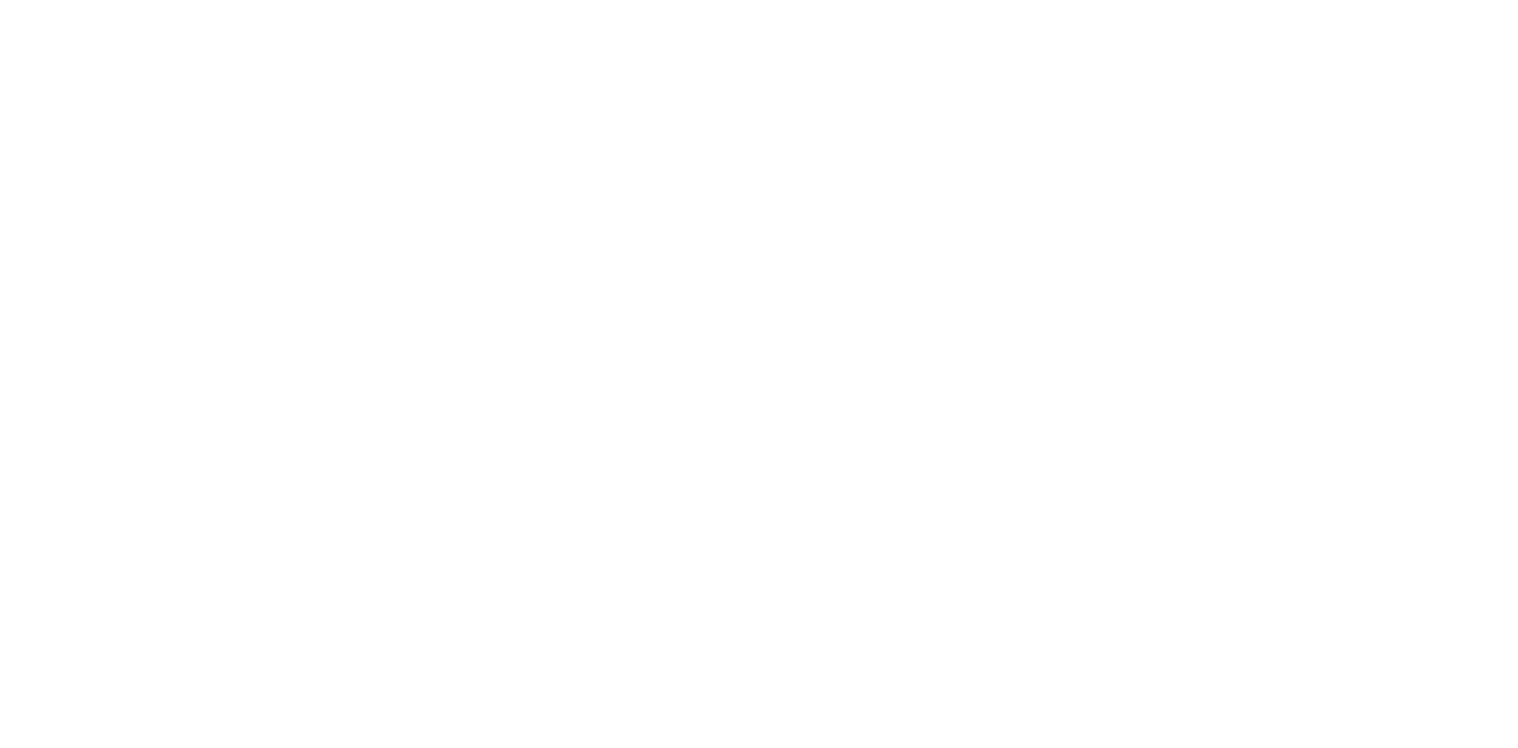 scroll, scrollTop: 0, scrollLeft: 0, axis: both 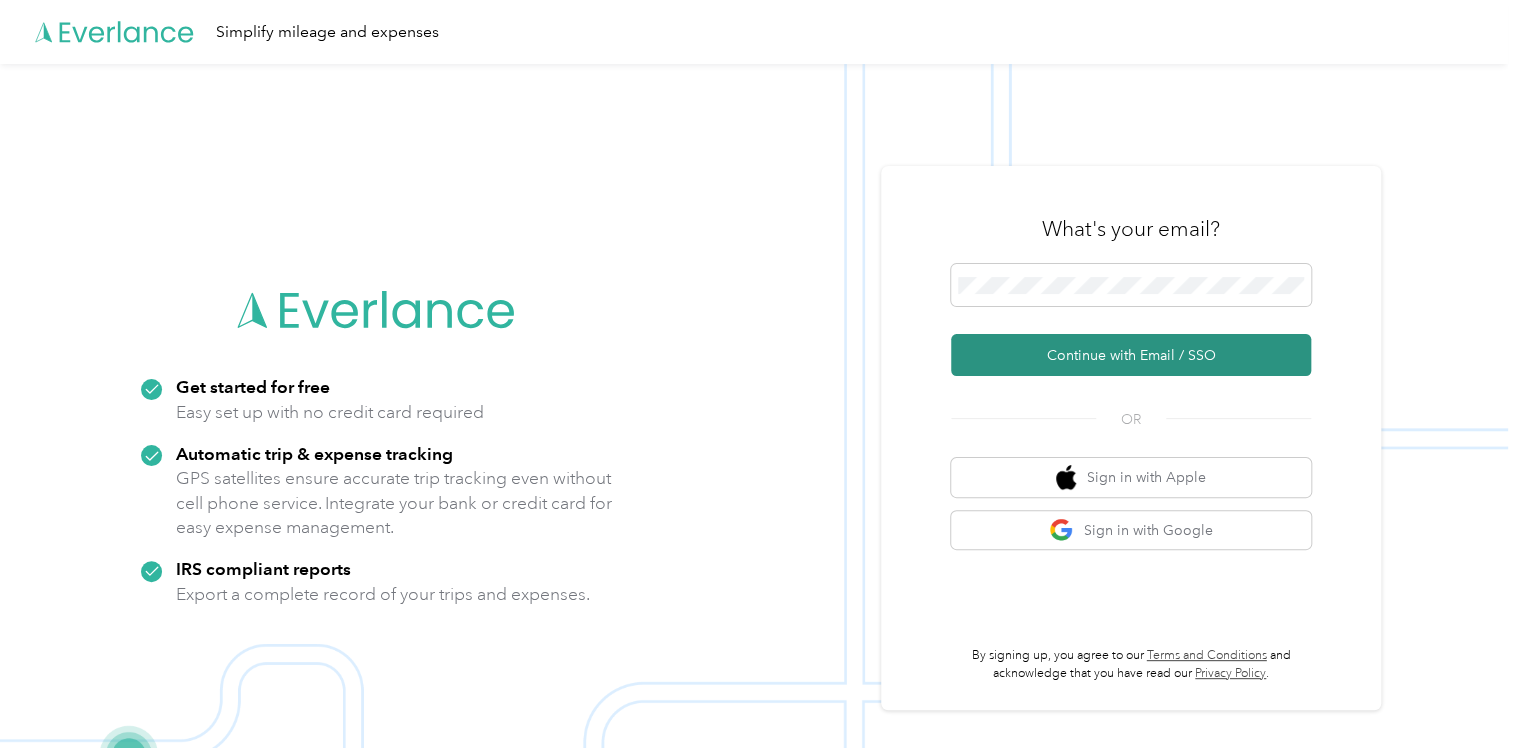 click on "Continue with Email / SSO" at bounding box center [1131, 355] 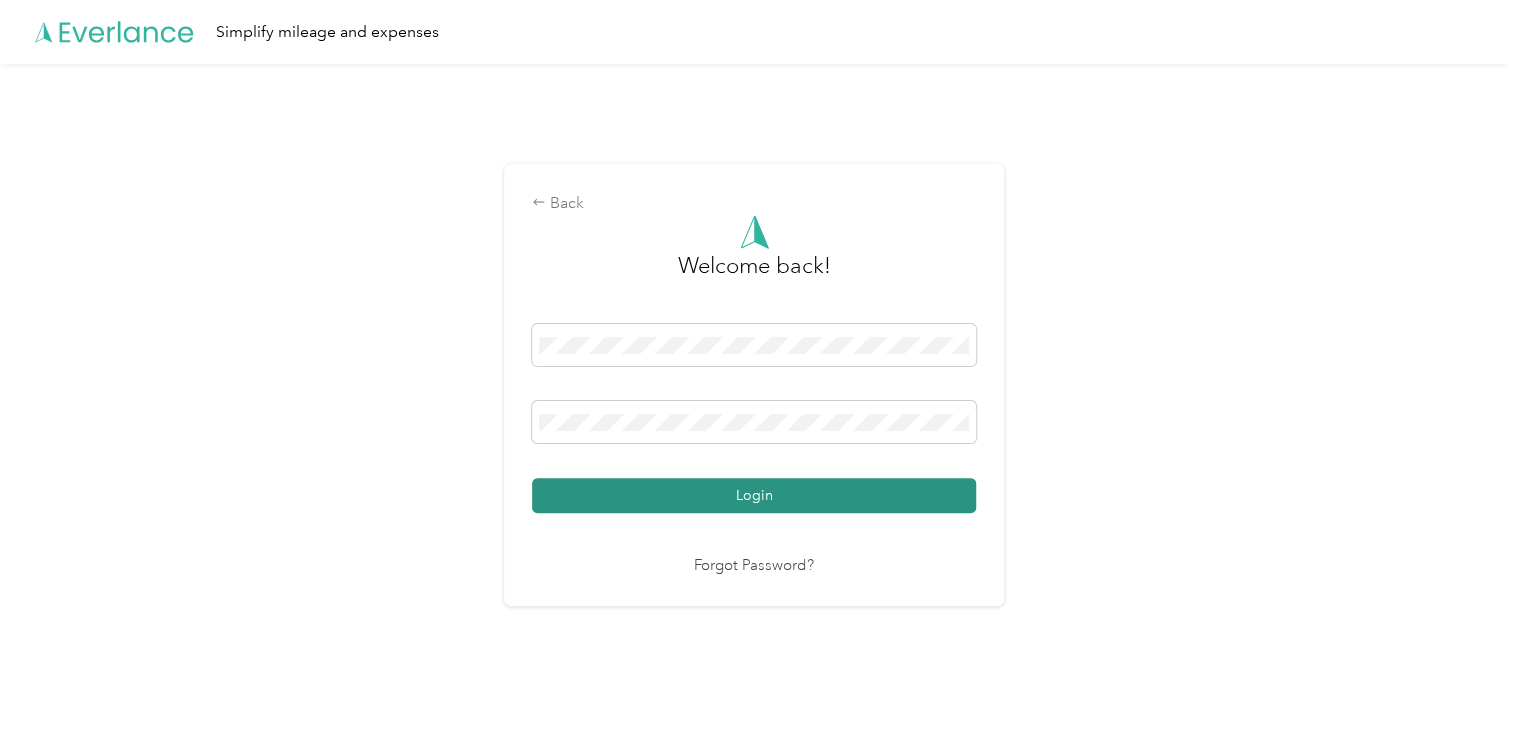 click on "Login" at bounding box center [754, 495] 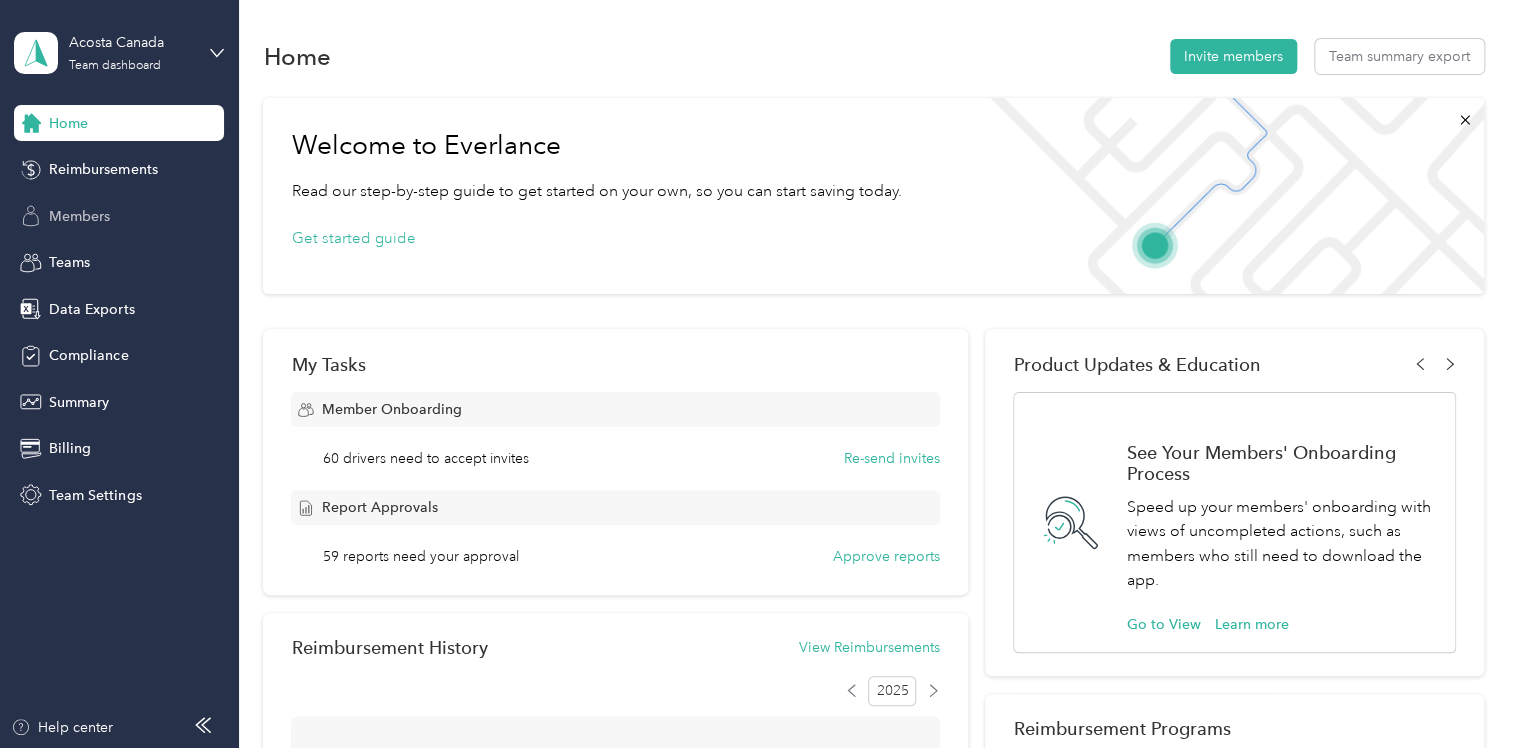 click on "Members" at bounding box center [79, 216] 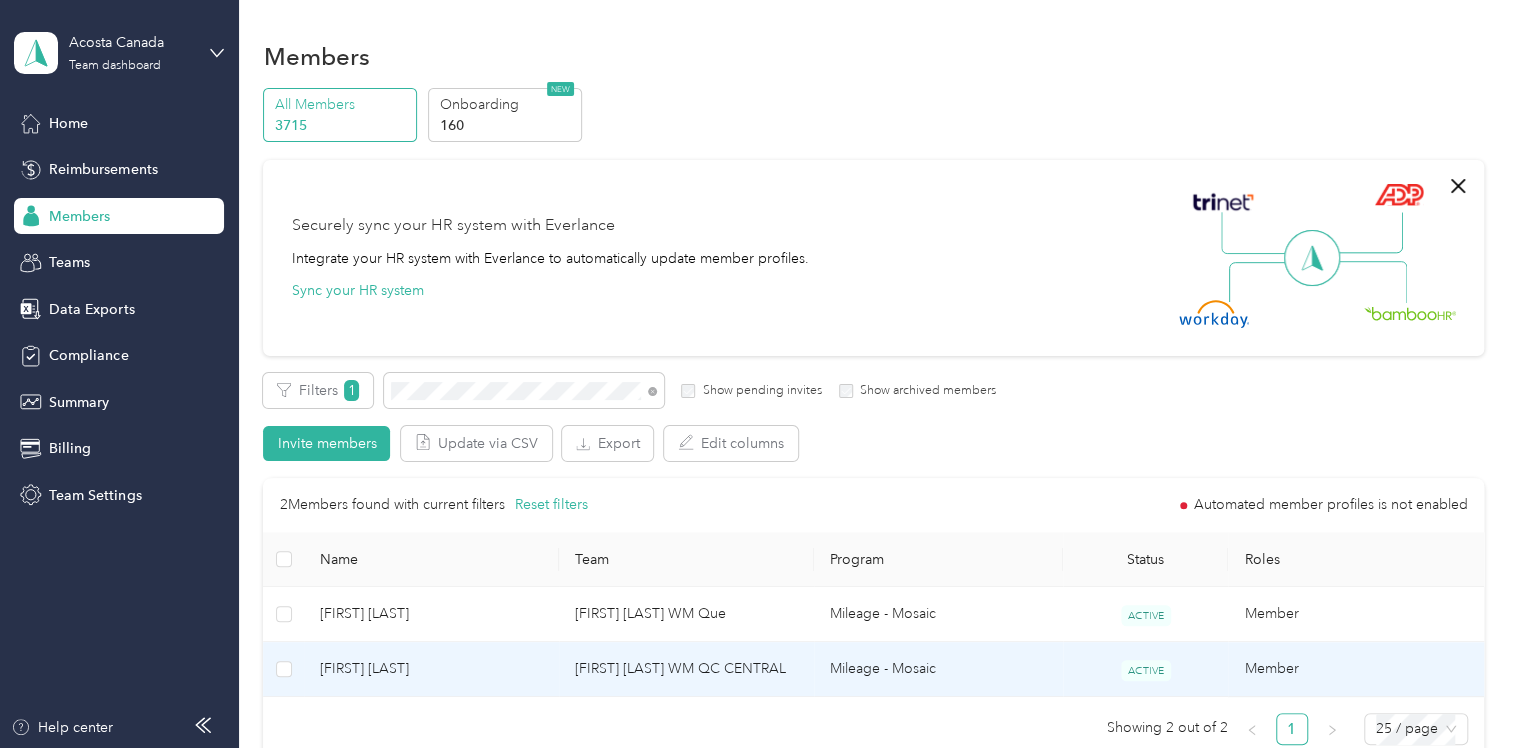 click on "[FIRST] [LAST] WM QC CENTRAL" at bounding box center [686, 669] 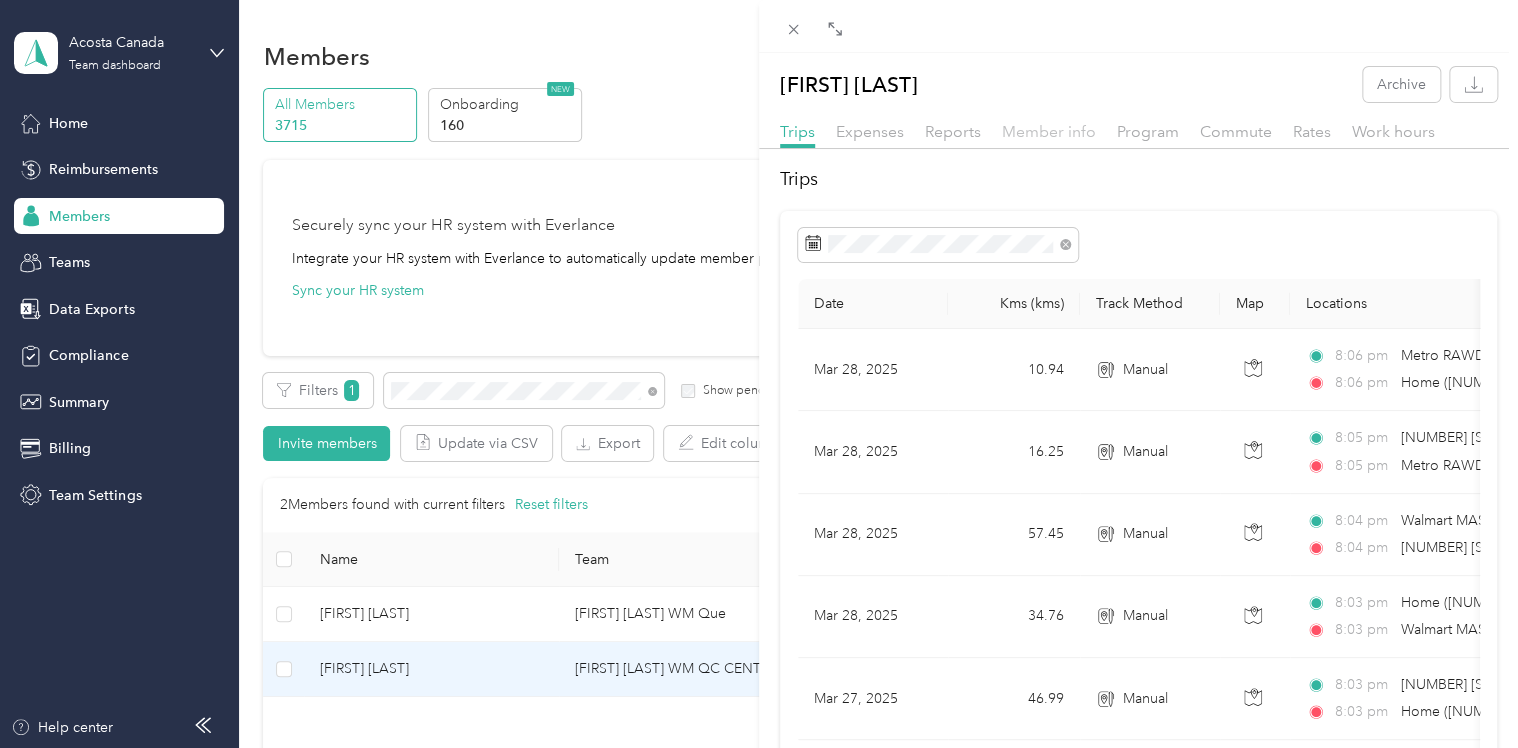 click on "Member info" at bounding box center [1049, 131] 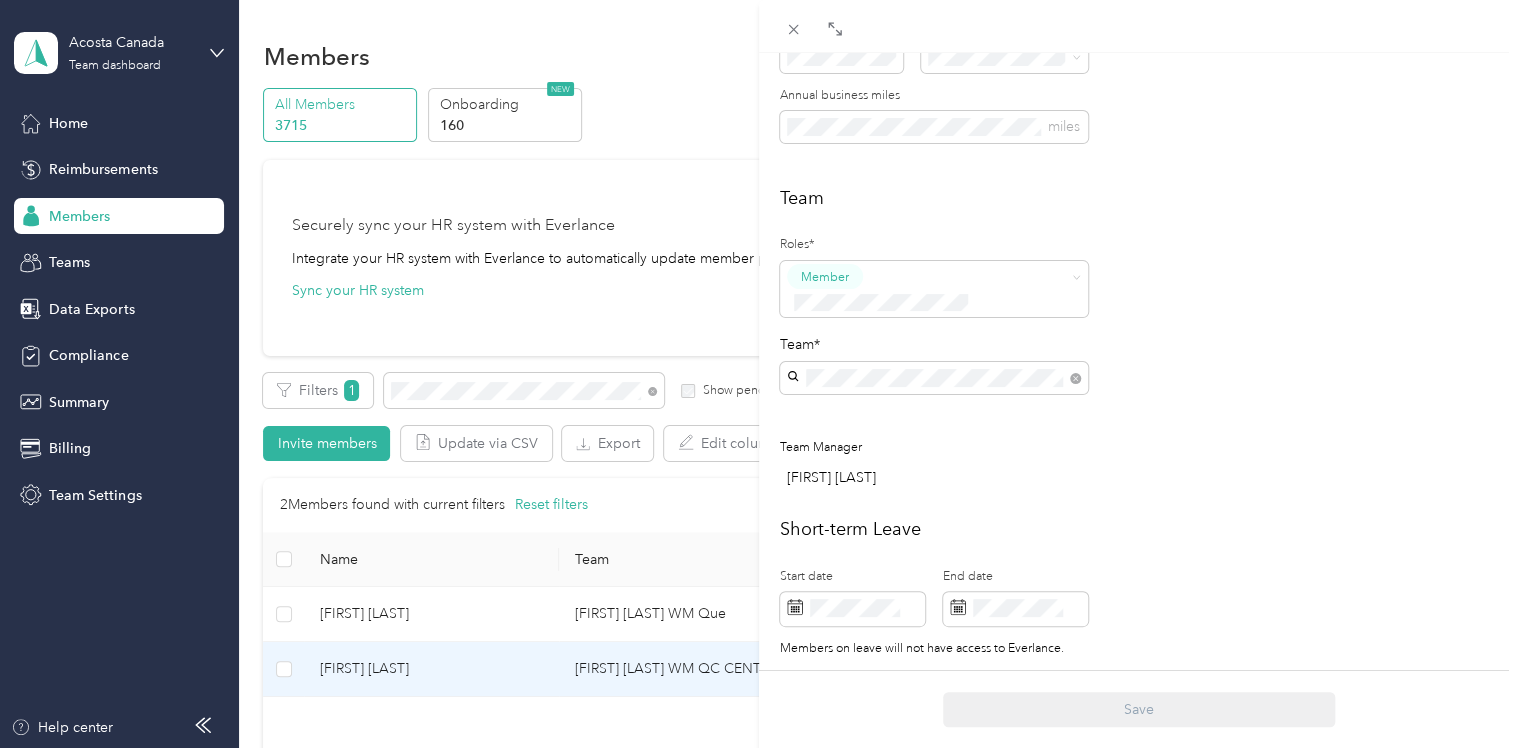 scroll, scrollTop: 500, scrollLeft: 0, axis: vertical 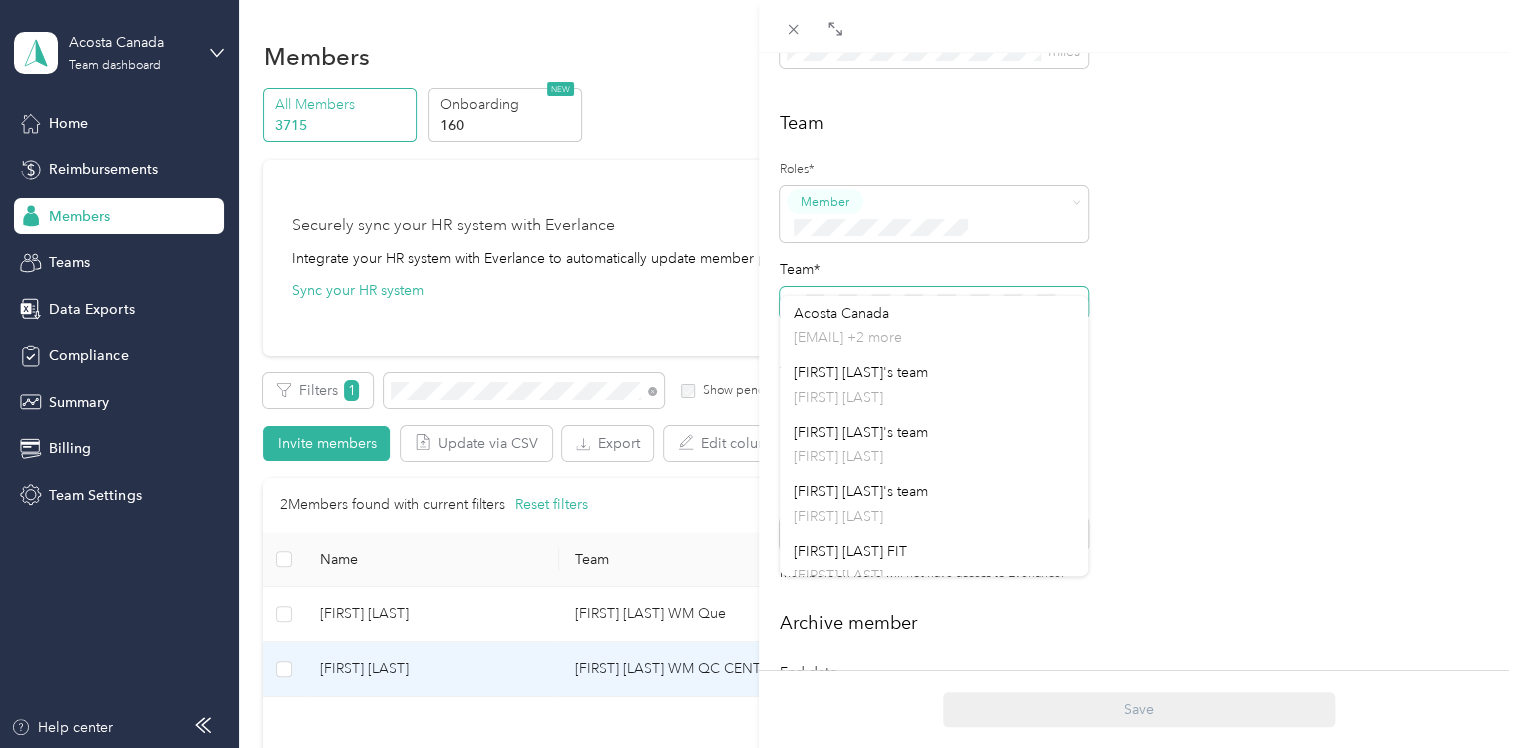 click on "Personal [FIRST] [LAST] Email* Employee ID Zip code State Annual business miles miles Team Roles* Member Team* Team Manager [FIRST] [LAST] Short-term Leave Start date End date Members on leave will not have access to Everlance. Archive member End date Adding an end date archives a member. Archived members will lose access to Everlance 30 days after the end date. To edit program start date go to the program tab Custom Meta-data acosta_or_mosaic postal_code group_name address_2 address_1 state city" at bounding box center [1138, 530] 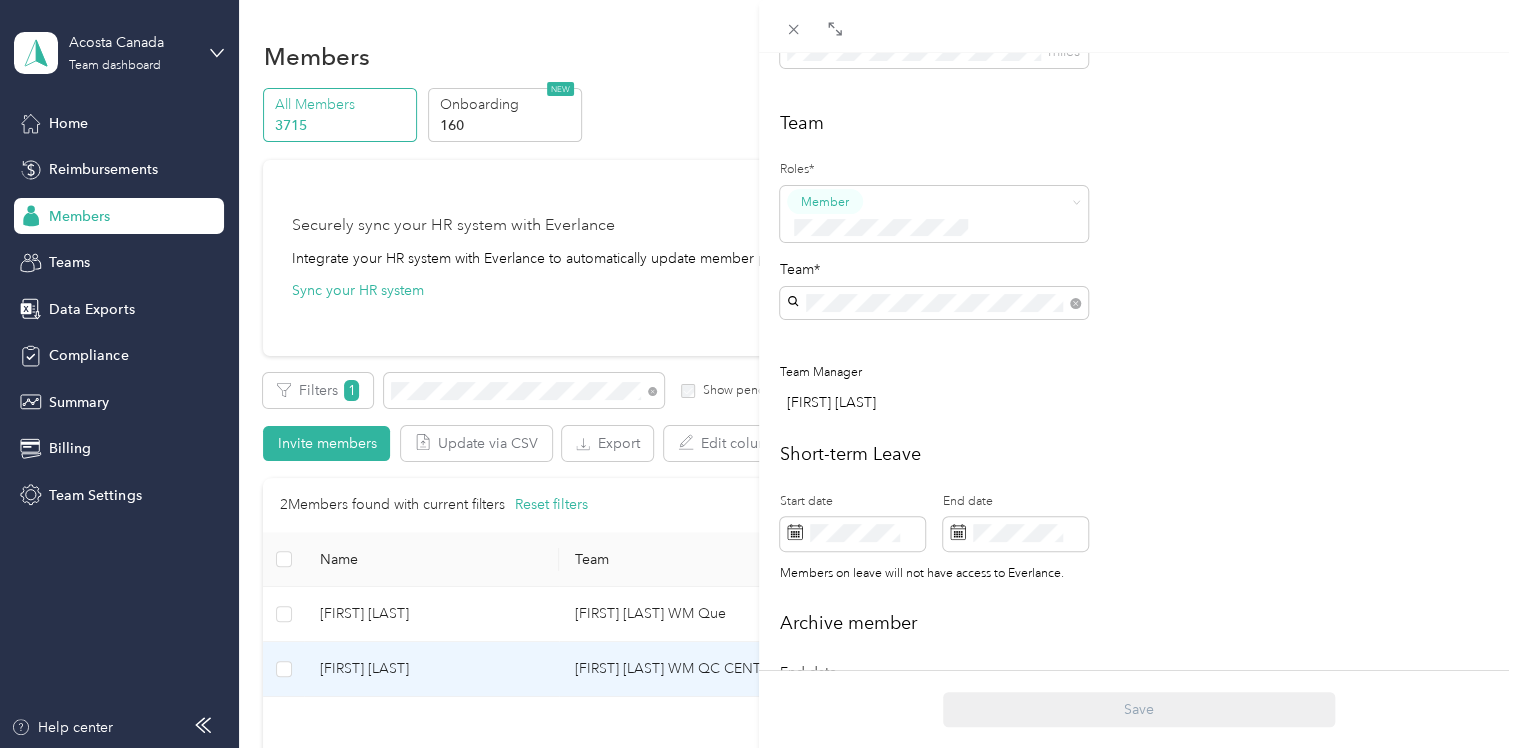 click on "[FIRST] [LAST] WM Que" at bounding box center [869, 307] 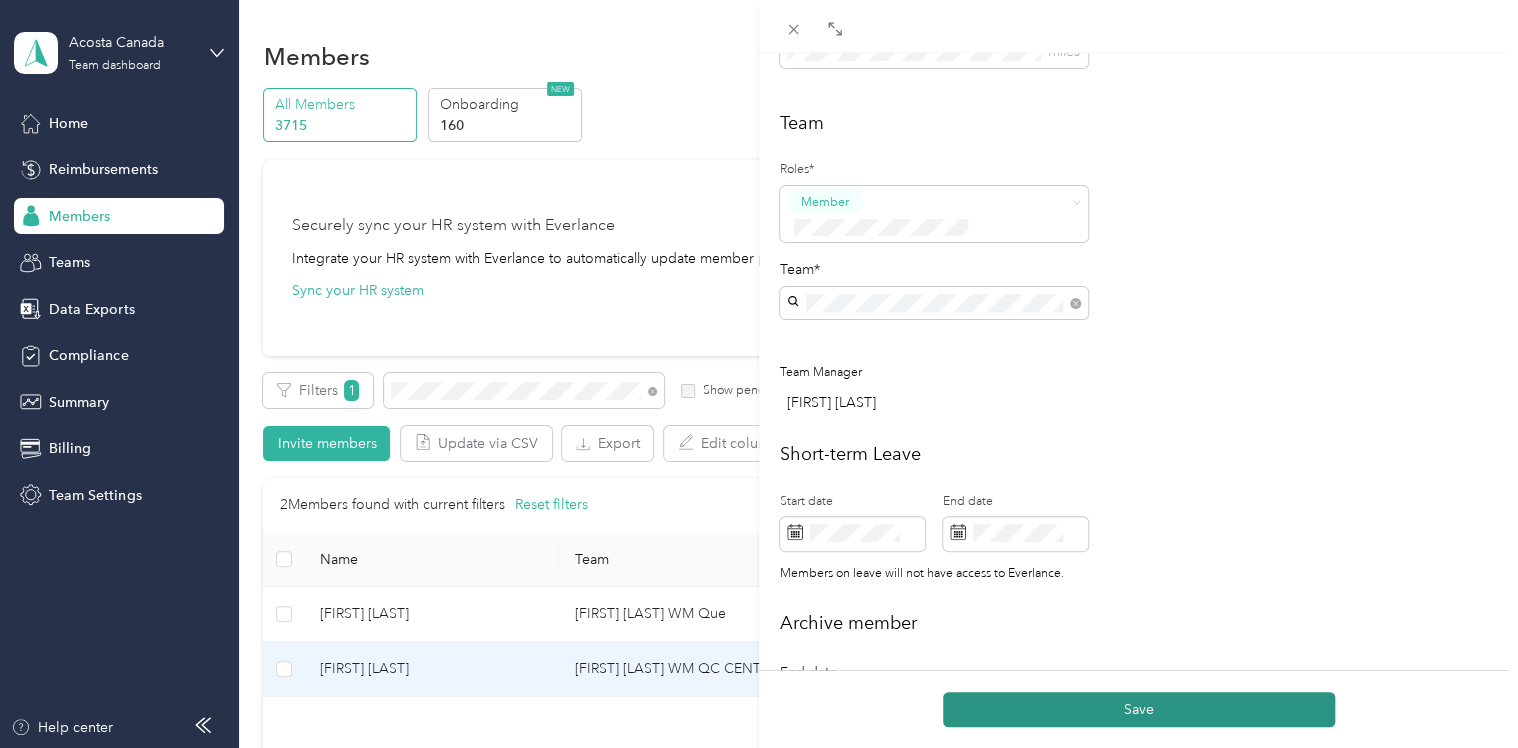 click on "Save" at bounding box center (1139, 709) 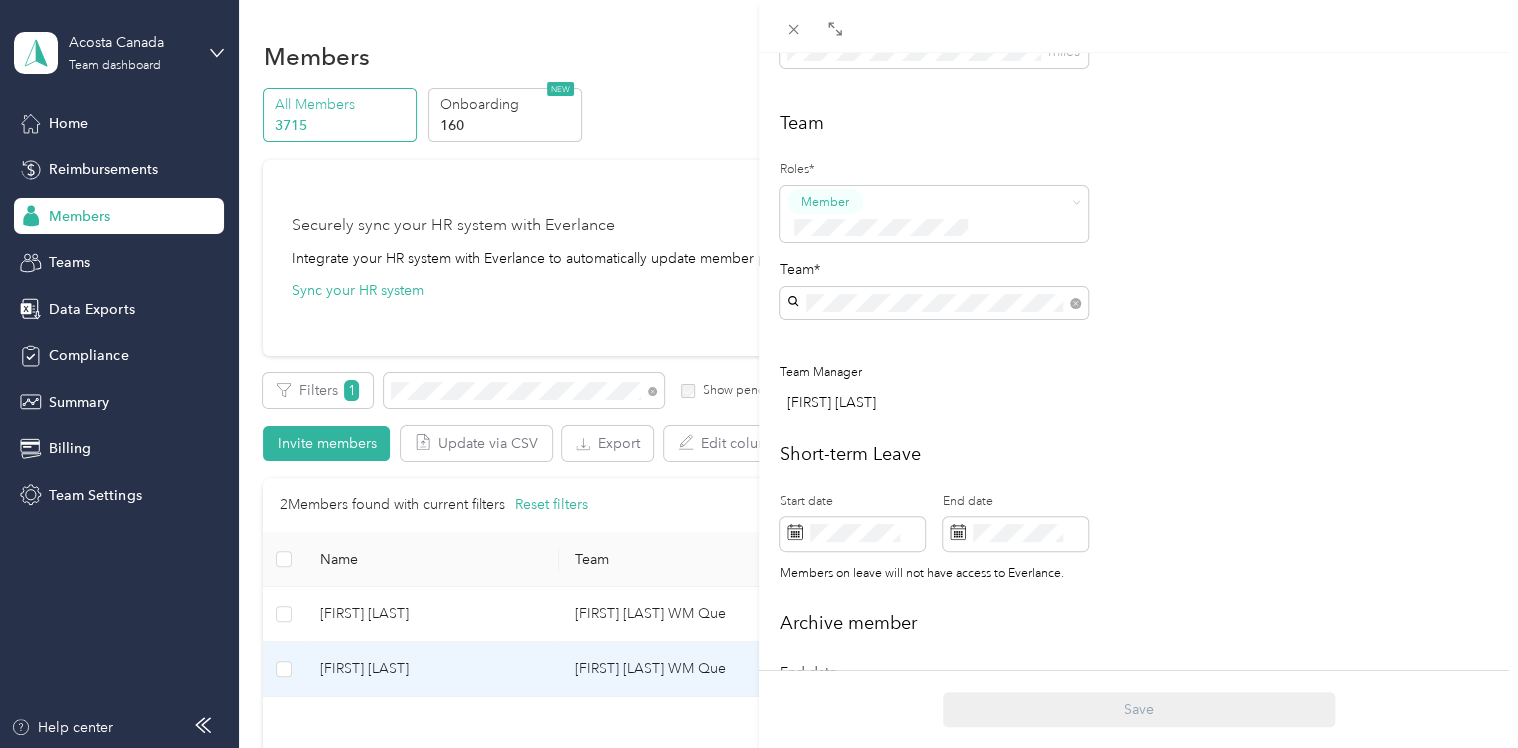 click on "[FIRST] [LAST] WM Que [FIRST] [LAST]" at bounding box center [759, 374] 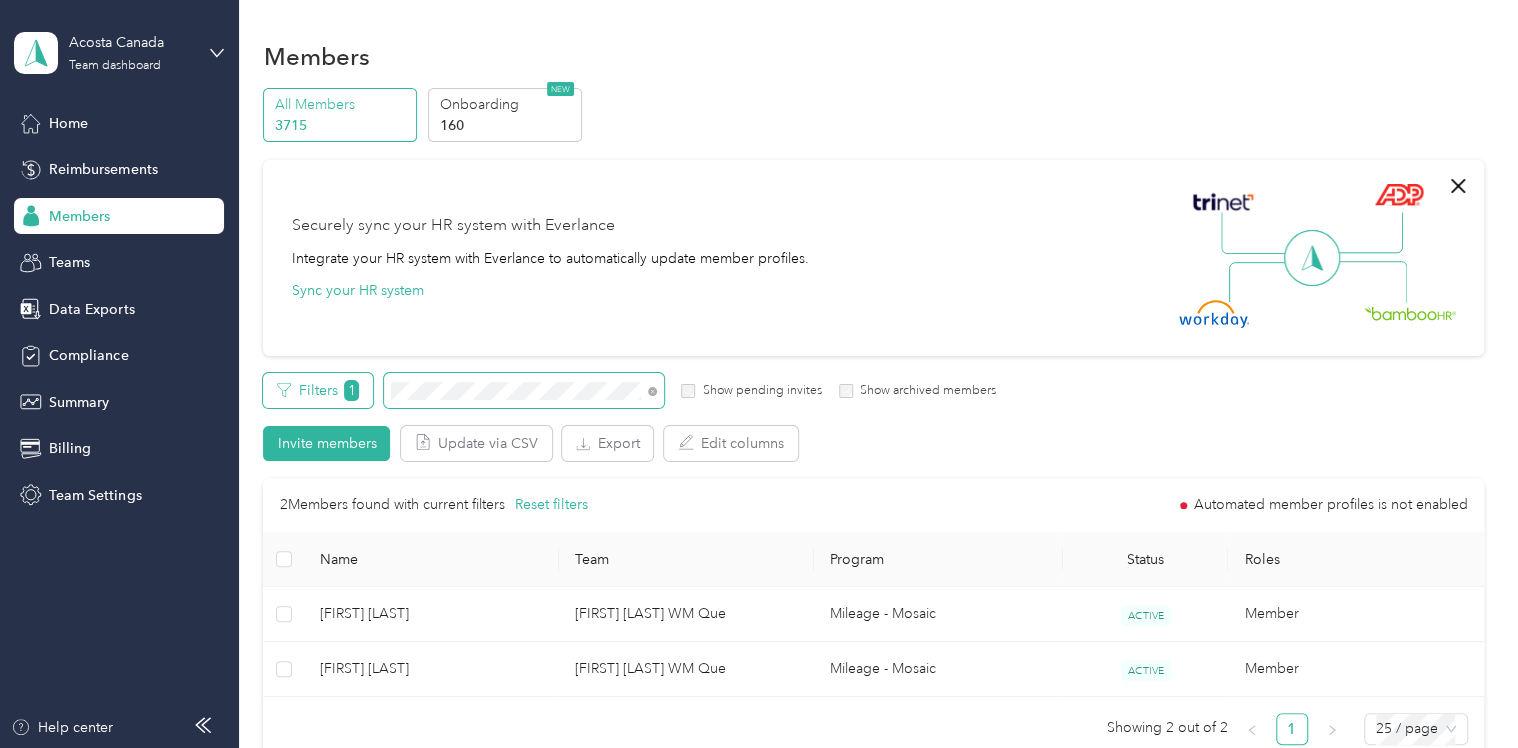 click on "Filters 1 Show pending invites Show archived members" at bounding box center (629, 390) 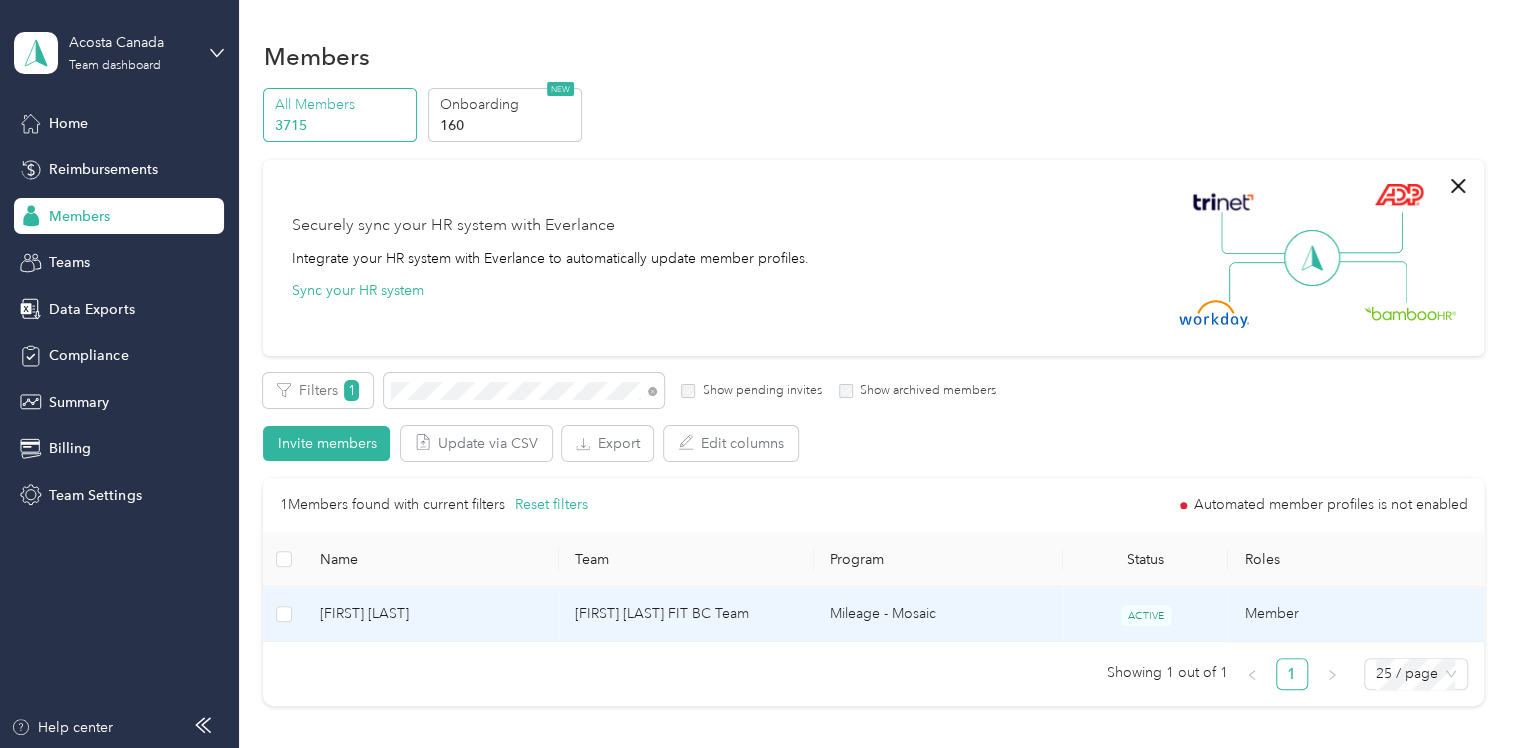 click on "[FIRST] [LAST] FIT BC Team" at bounding box center (686, 614) 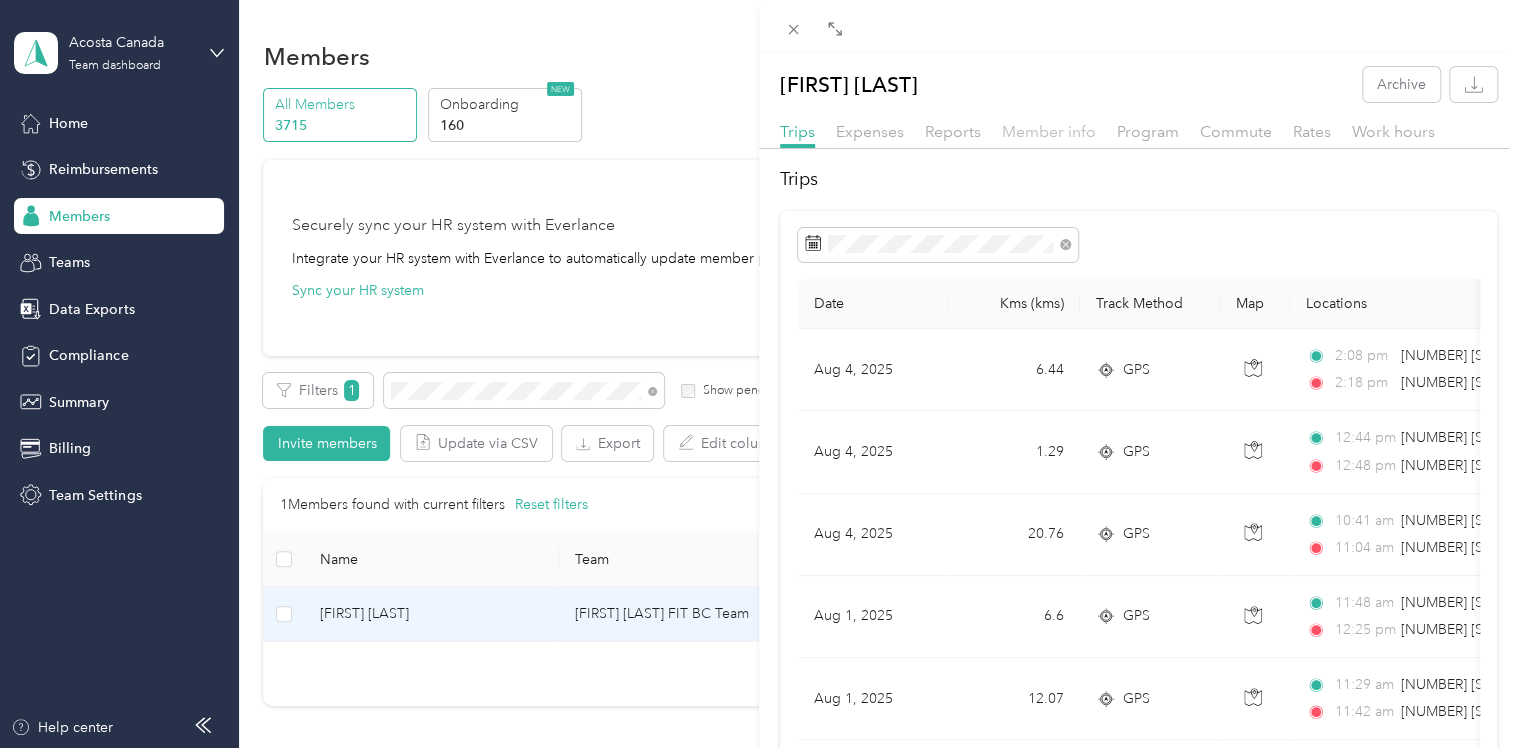 click on "Member info" at bounding box center [1049, 131] 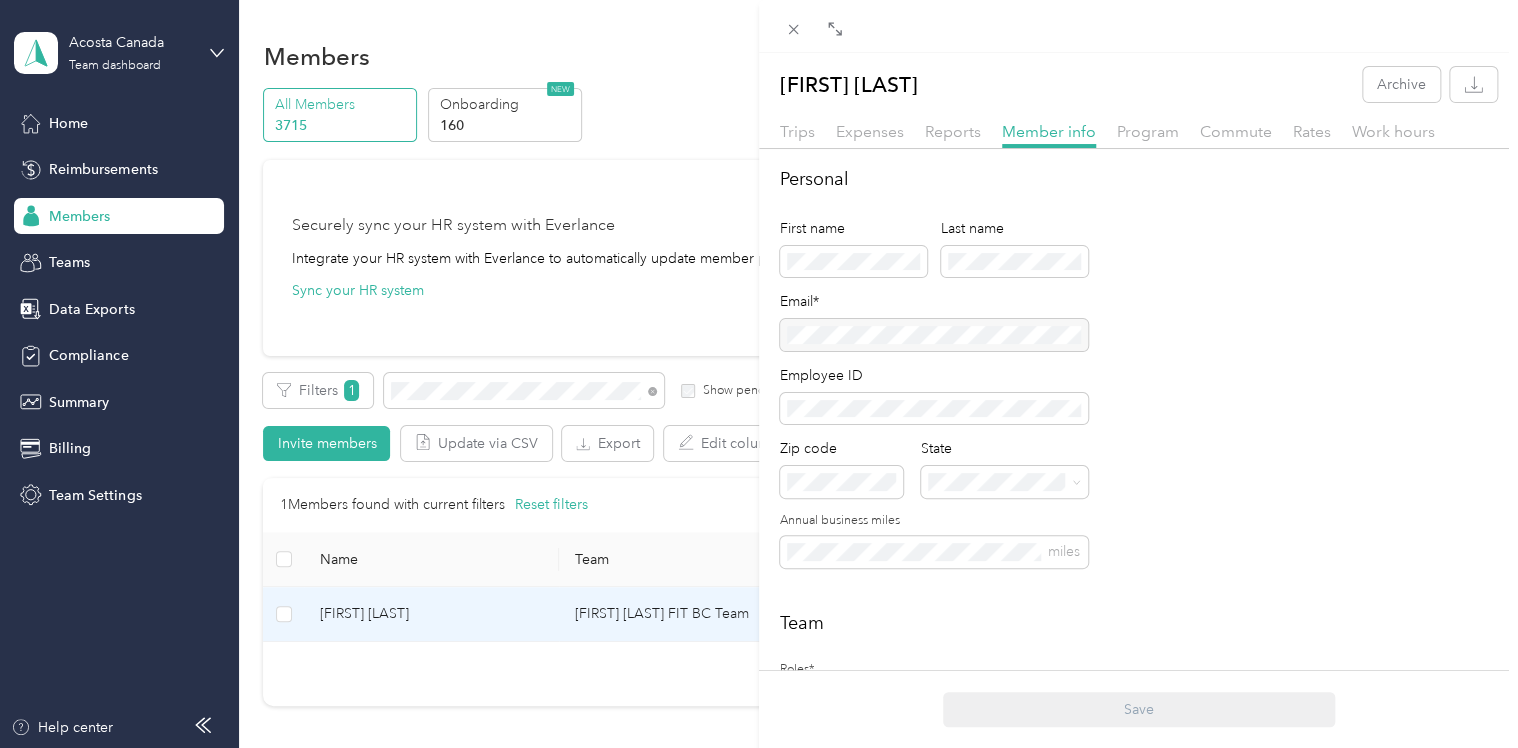 drag, startPoint x: 1377, startPoint y: 225, endPoint x: 1369, endPoint y: 232, distance: 10.630146 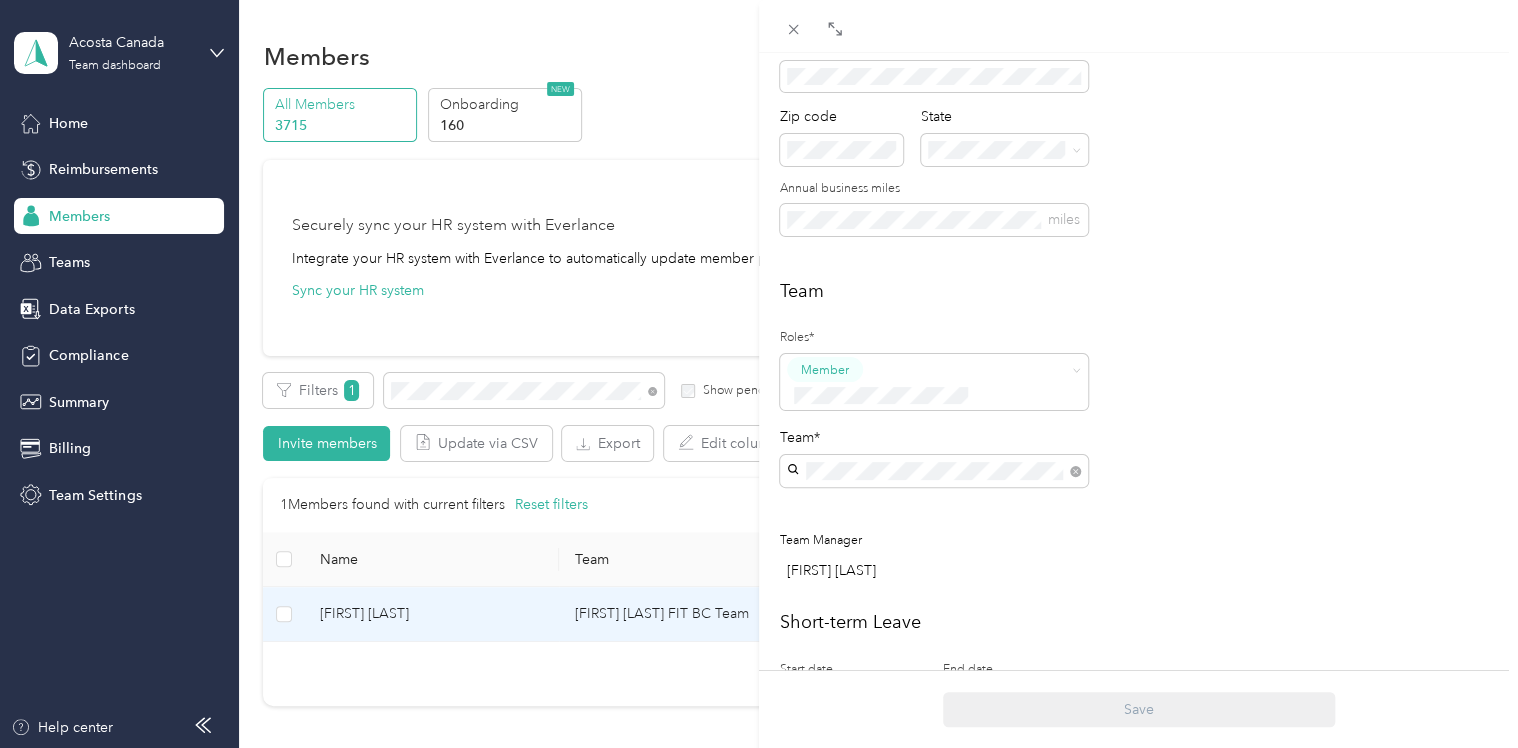 scroll, scrollTop: 300, scrollLeft: 0, axis: vertical 